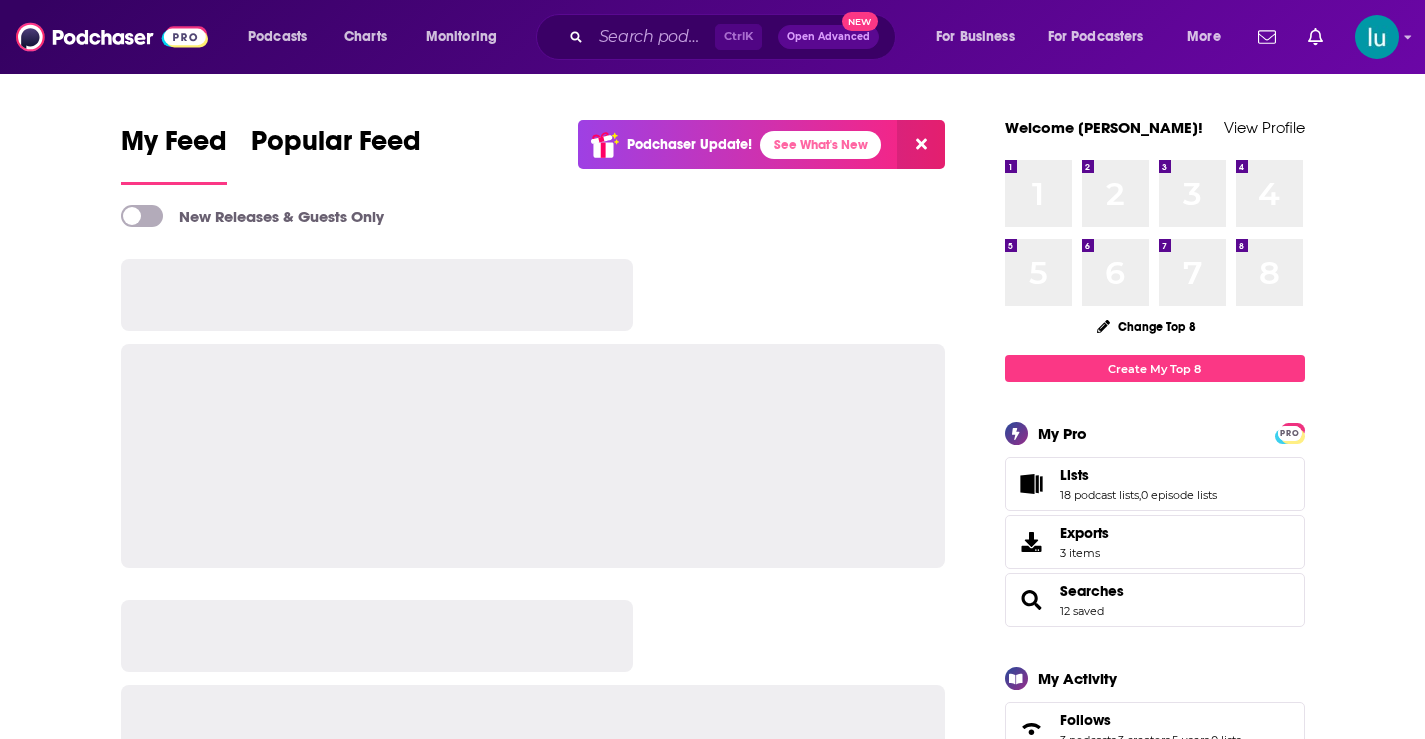 scroll, scrollTop: 0, scrollLeft: 0, axis: both 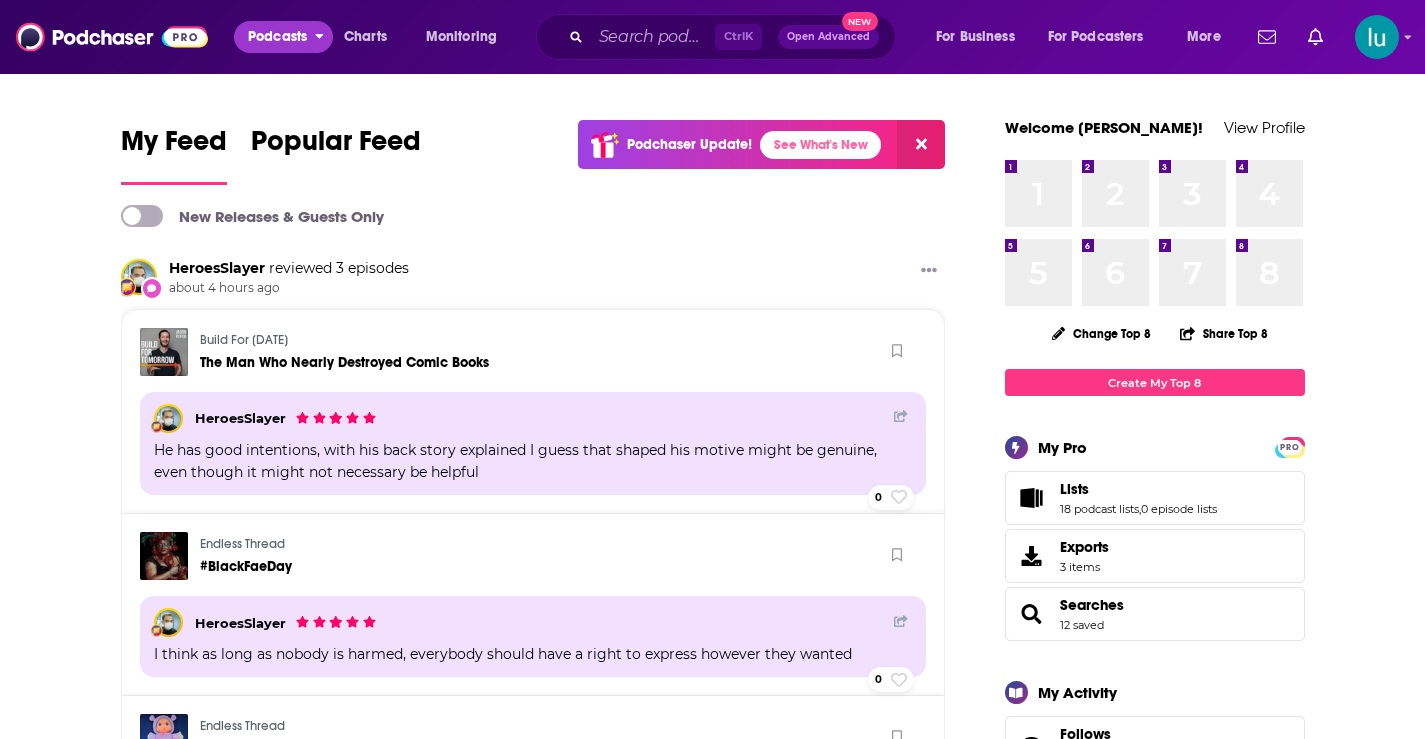click on "Podcasts" at bounding box center (277, 37) 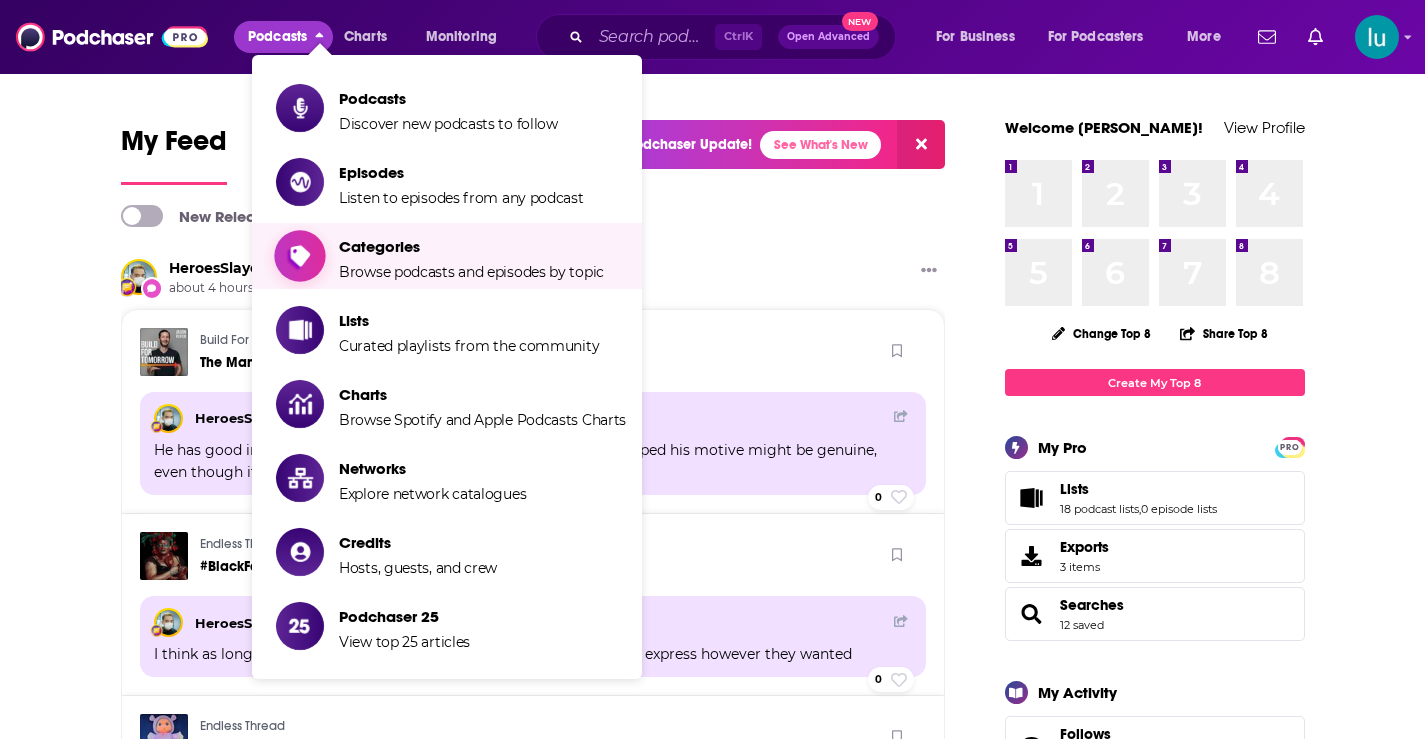 click on "Categories" at bounding box center (471, 246) 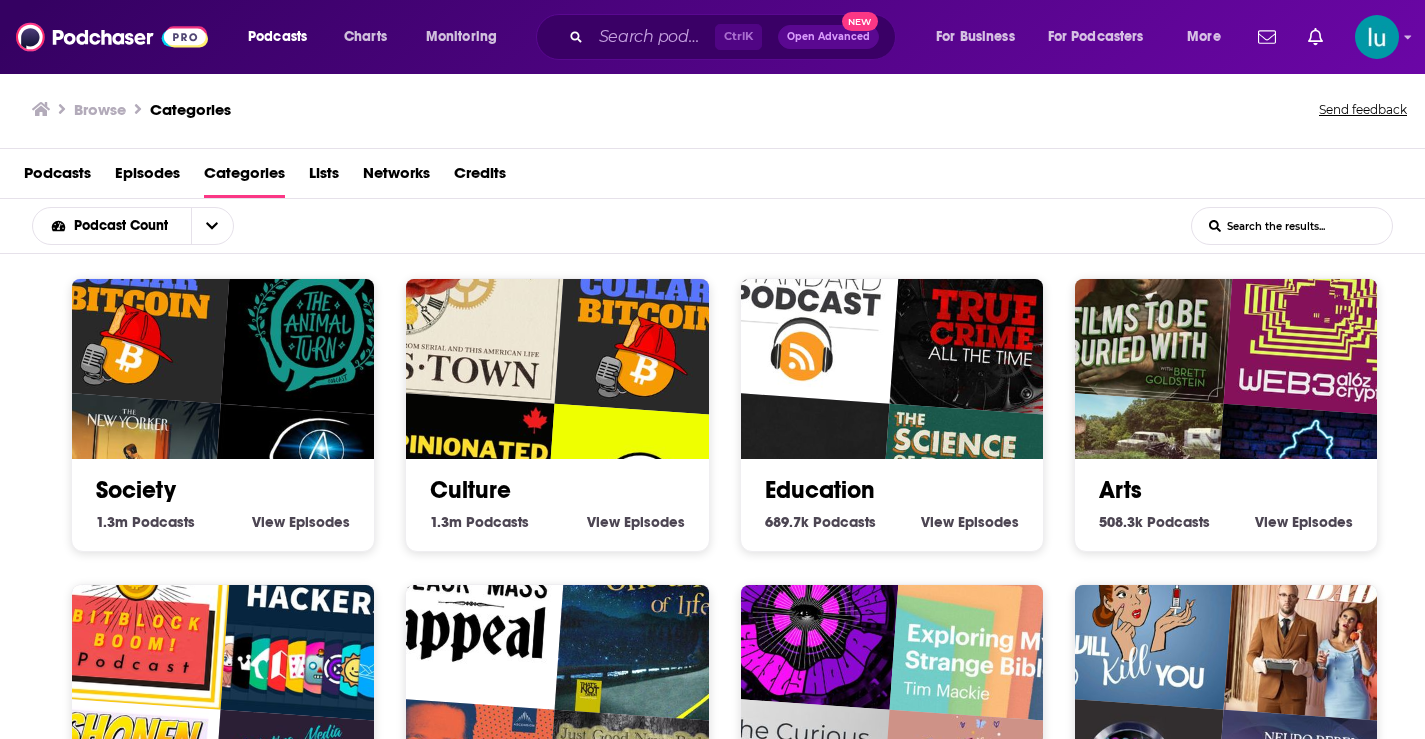 scroll, scrollTop: 4, scrollLeft: 0, axis: vertical 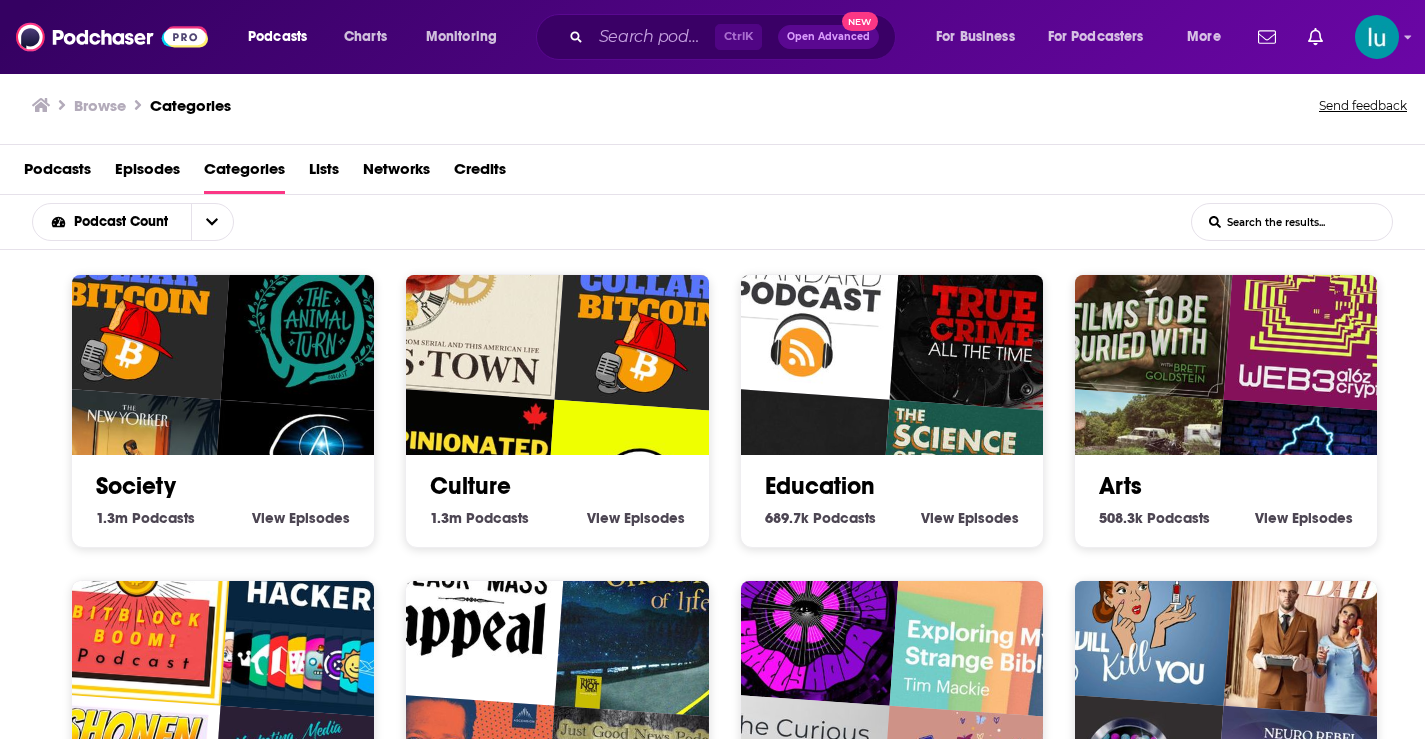click on "Society 1.3m   Society   Podcasts View   Society   Episodes" at bounding box center [223, 411] 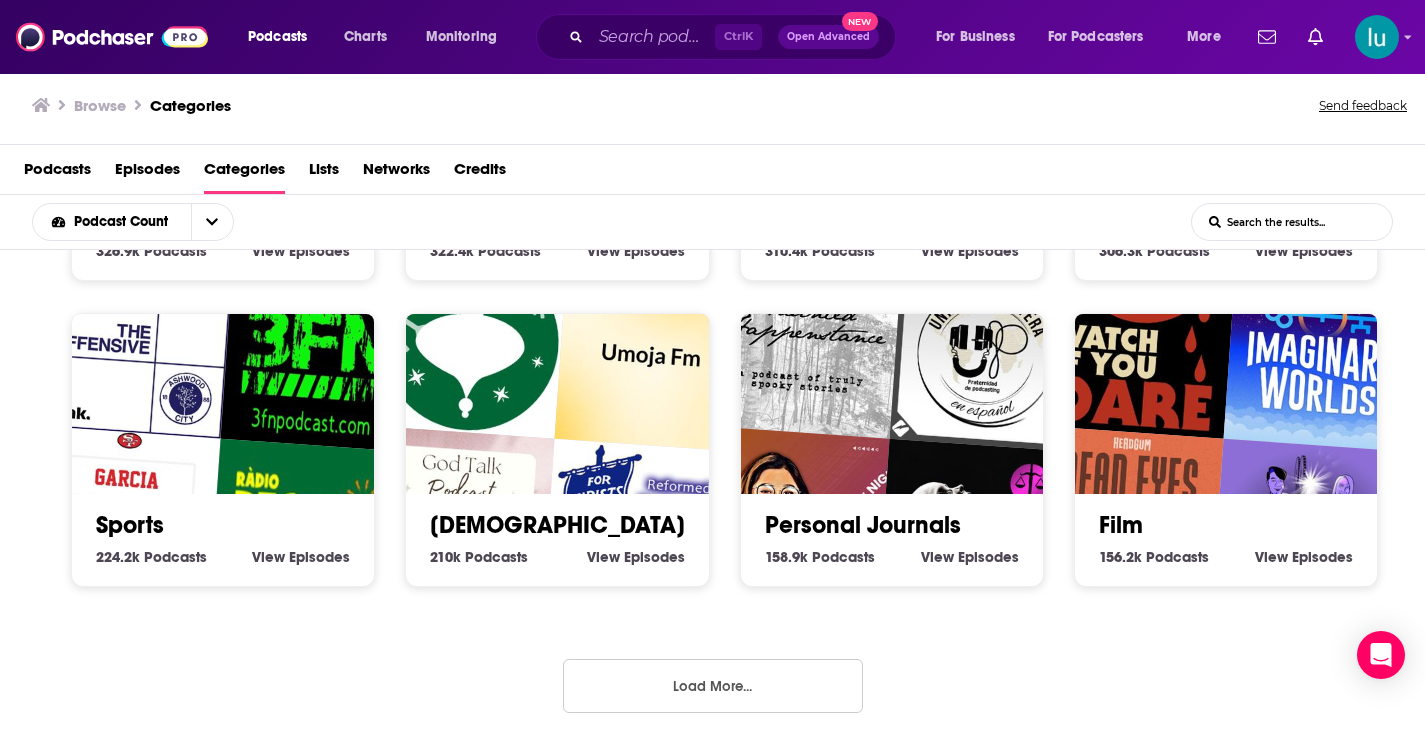 scroll, scrollTop: 886, scrollLeft: 0, axis: vertical 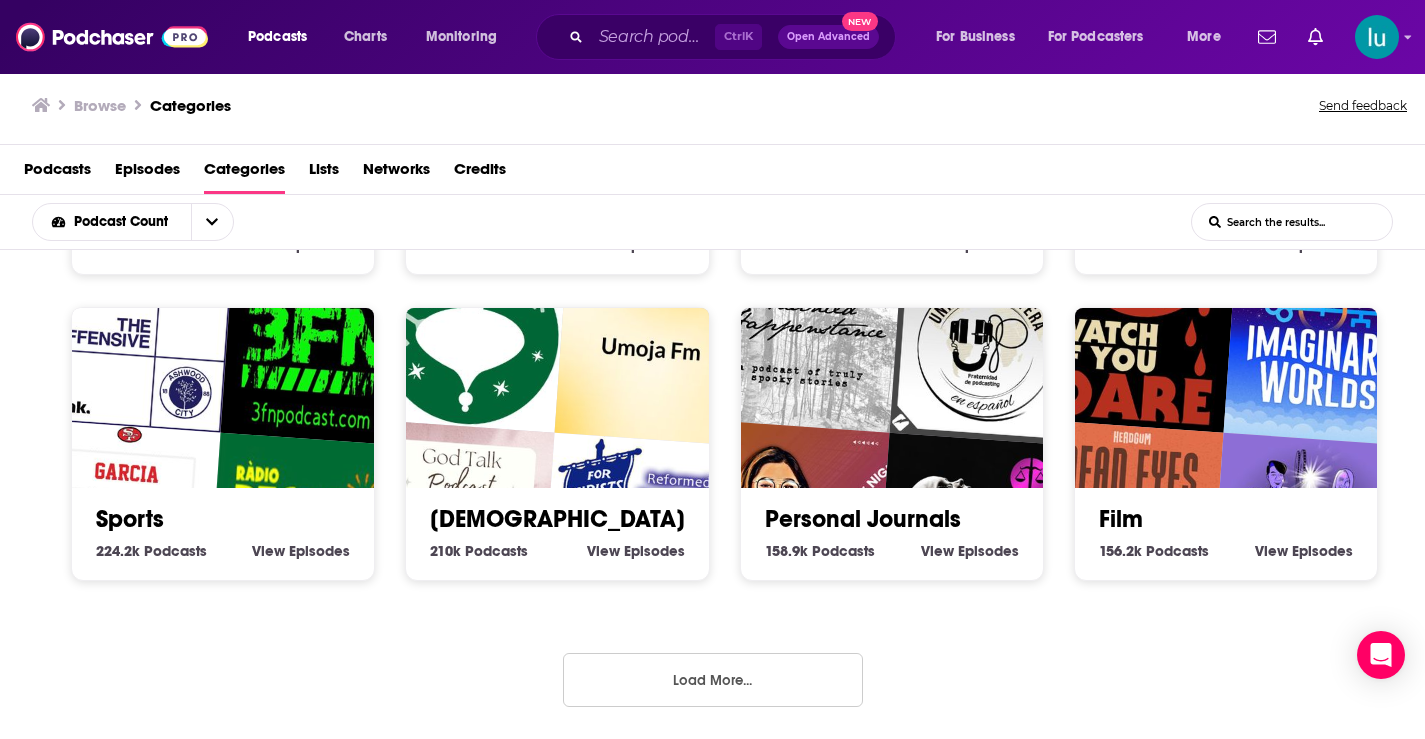 click on "Load More..." at bounding box center (713, 680) 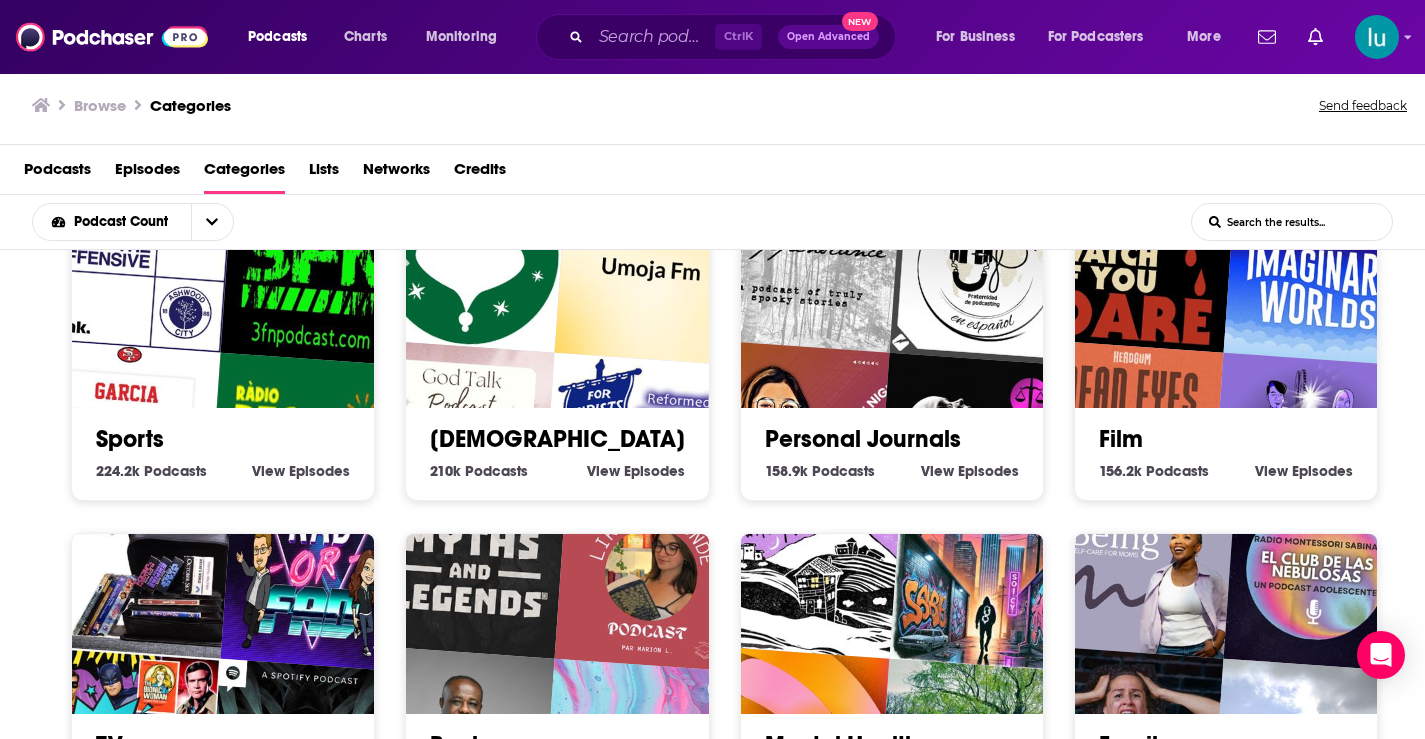 scroll, scrollTop: 926, scrollLeft: 0, axis: vertical 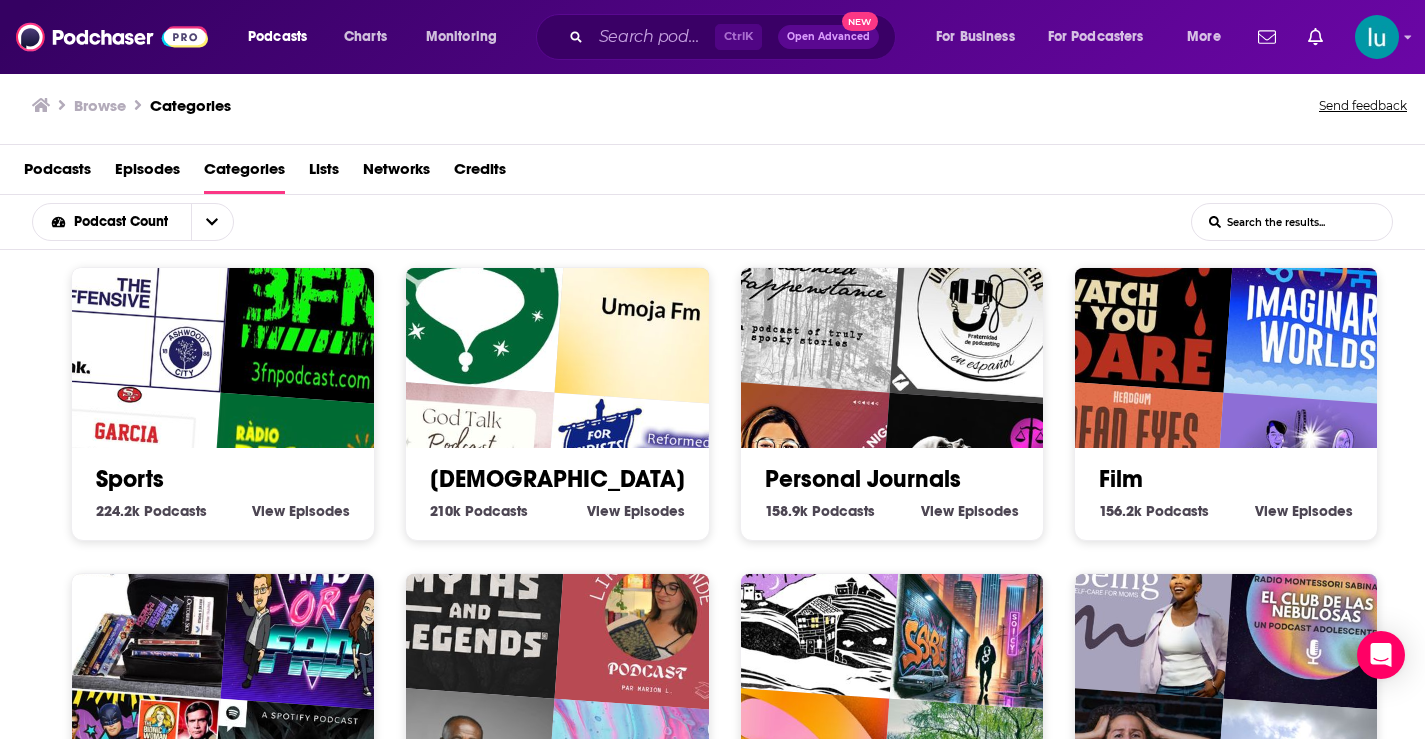 drag, startPoint x: 74, startPoint y: 530, endPoint x: 96, endPoint y: 550, distance: 29.732138 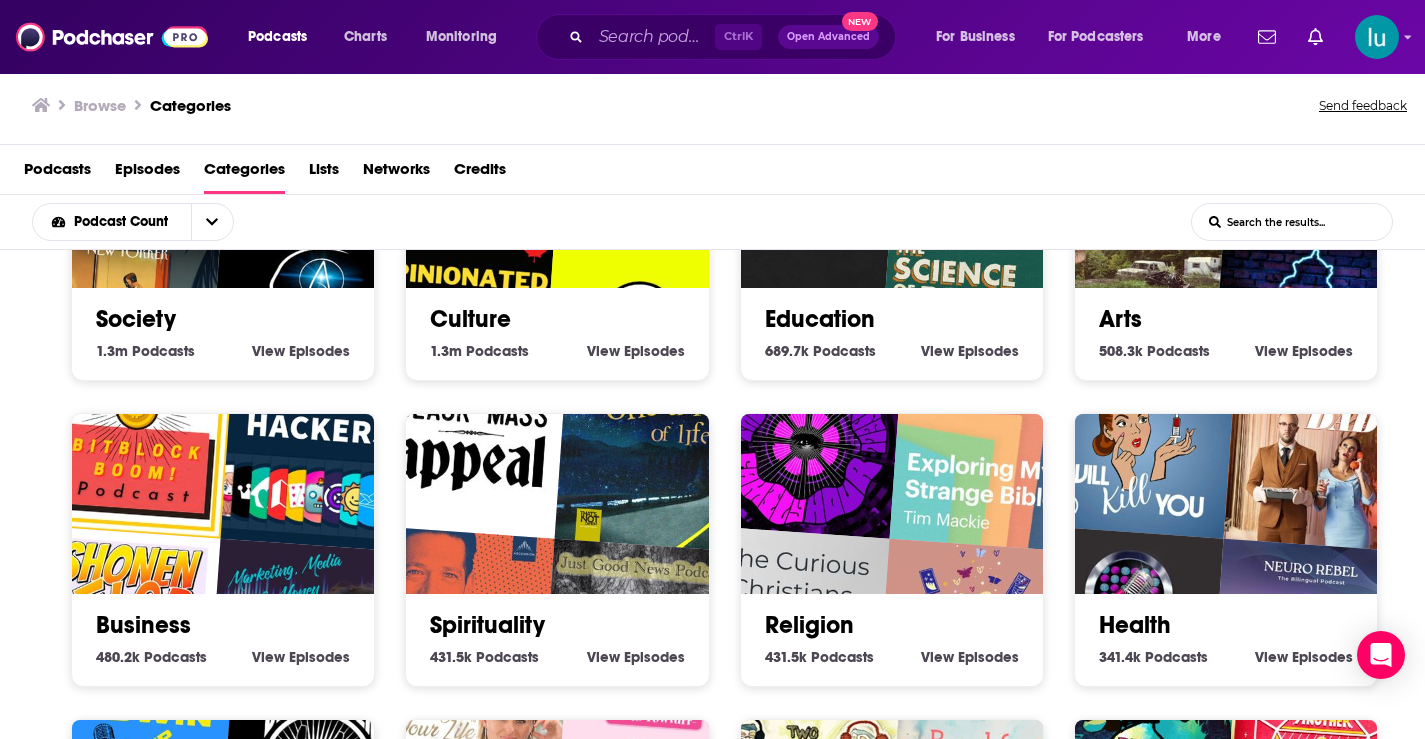 scroll, scrollTop: 126, scrollLeft: 0, axis: vertical 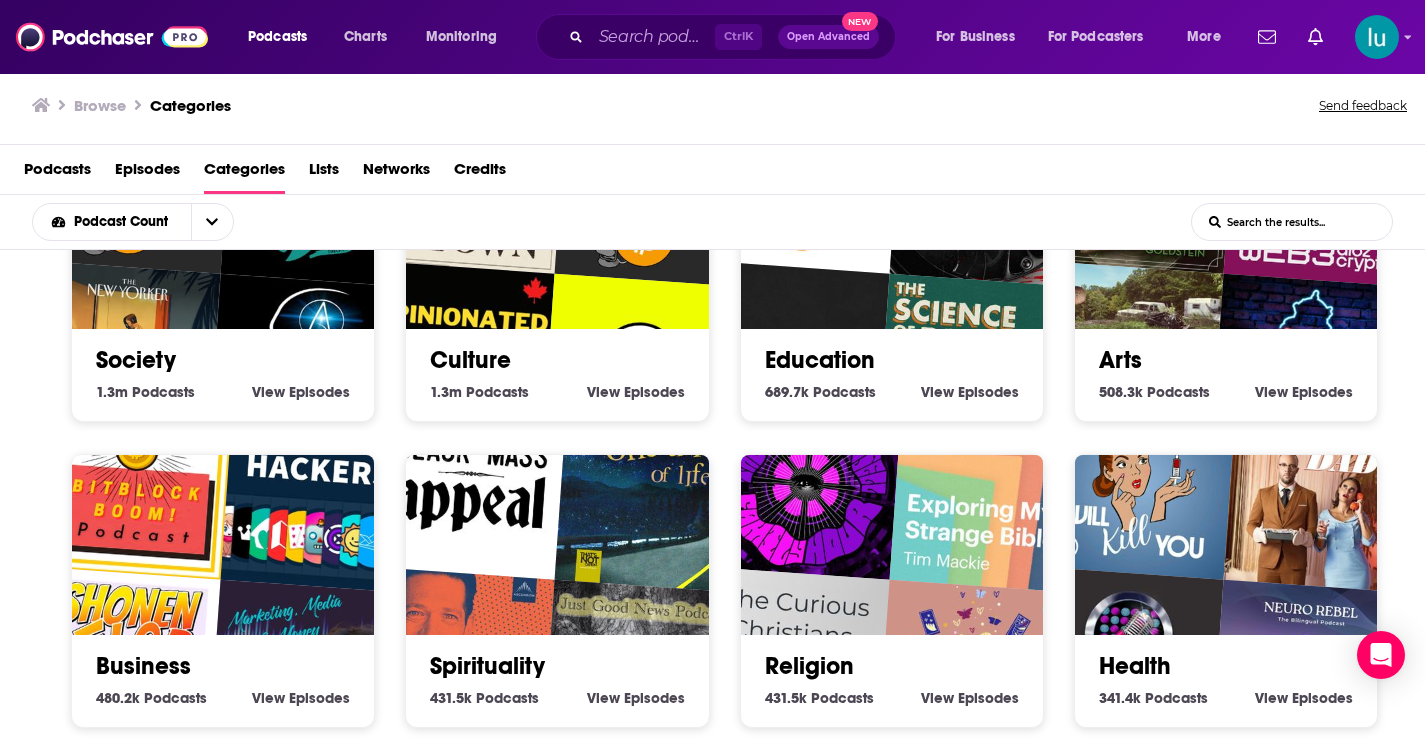 click at bounding box center (1320, 496) 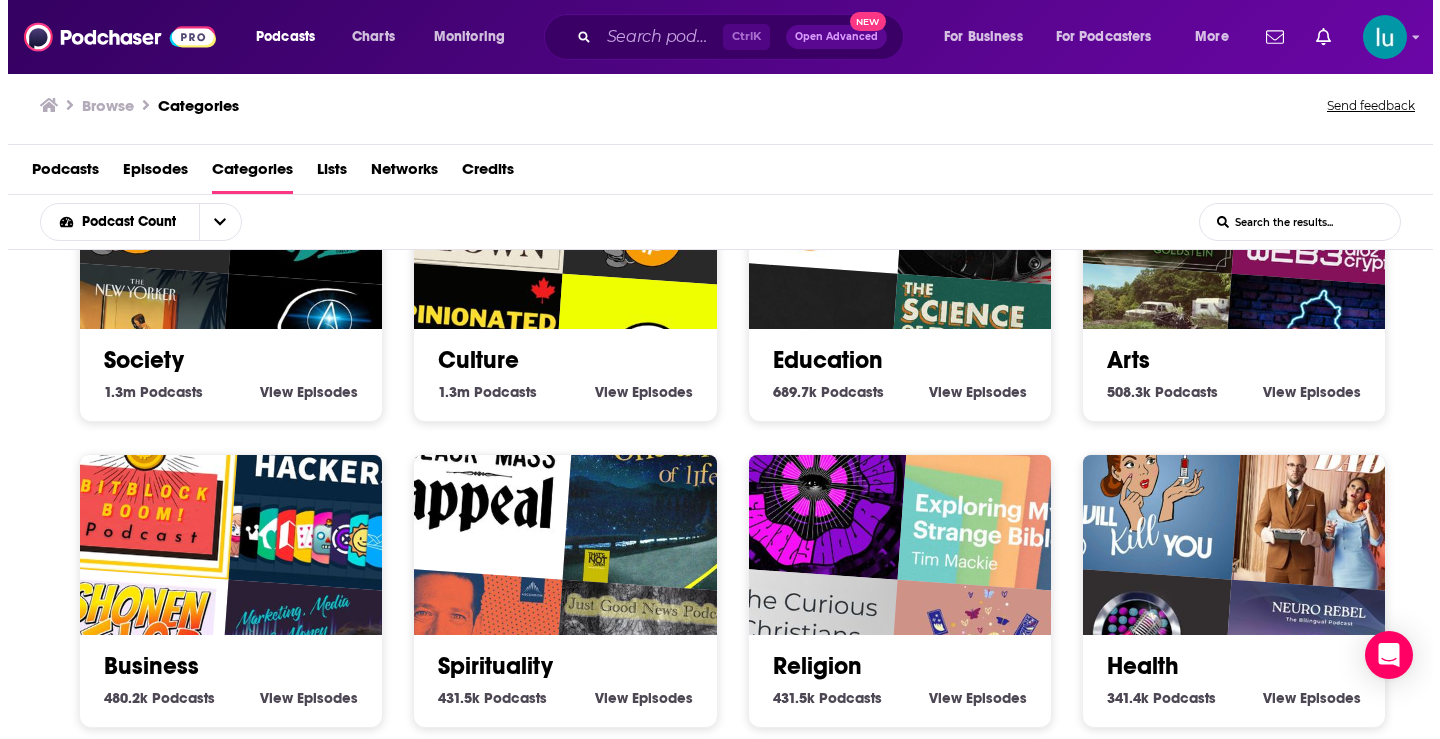 scroll, scrollTop: 0, scrollLeft: 0, axis: both 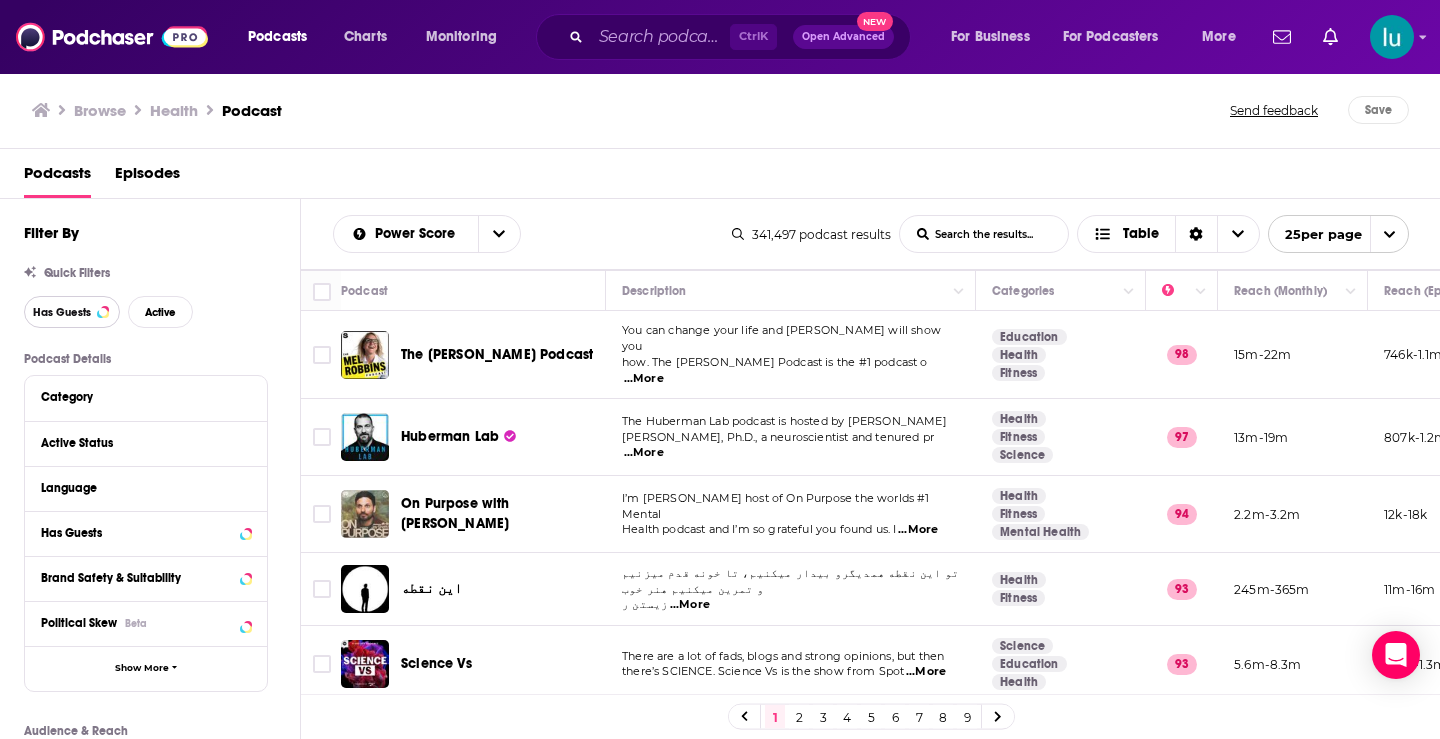 click on "Has Guests" at bounding box center [62, 312] 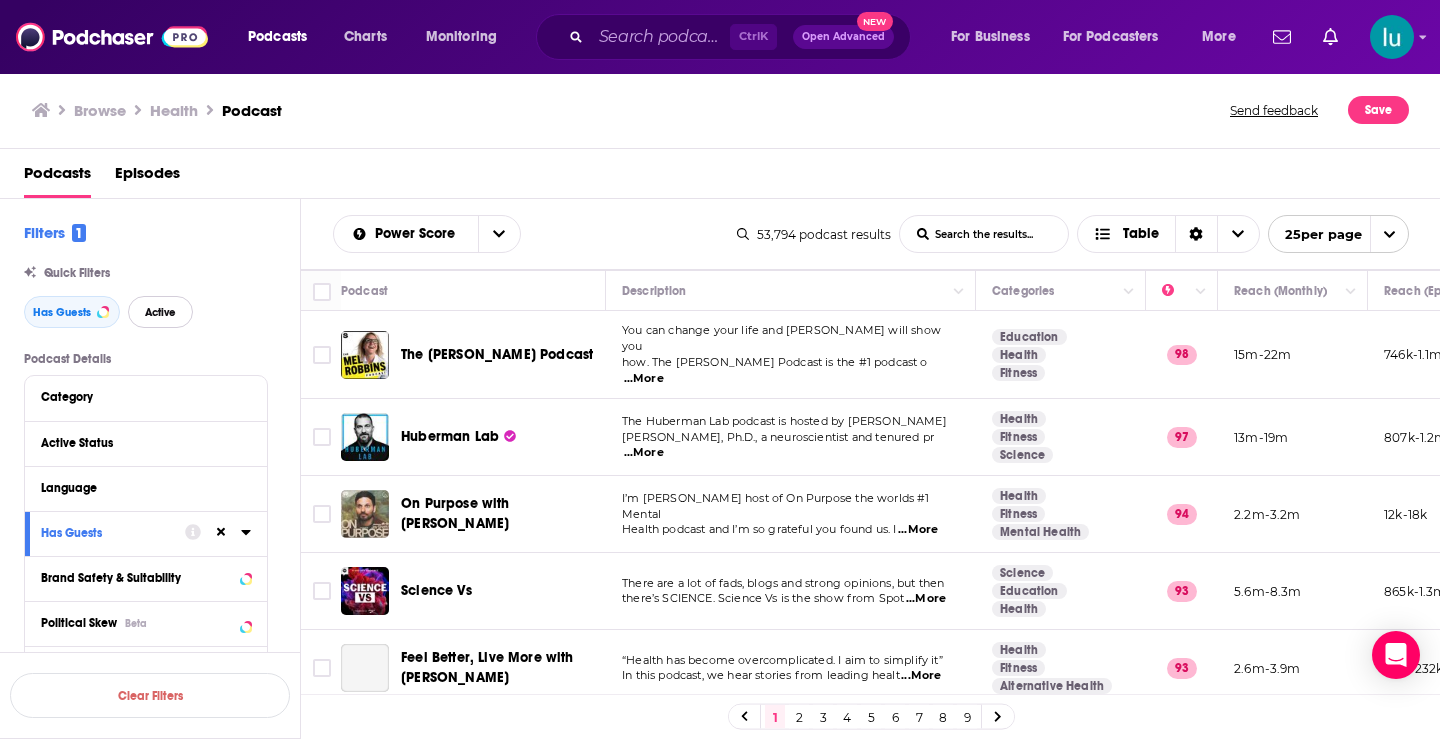 click on "Active" at bounding box center [160, 312] 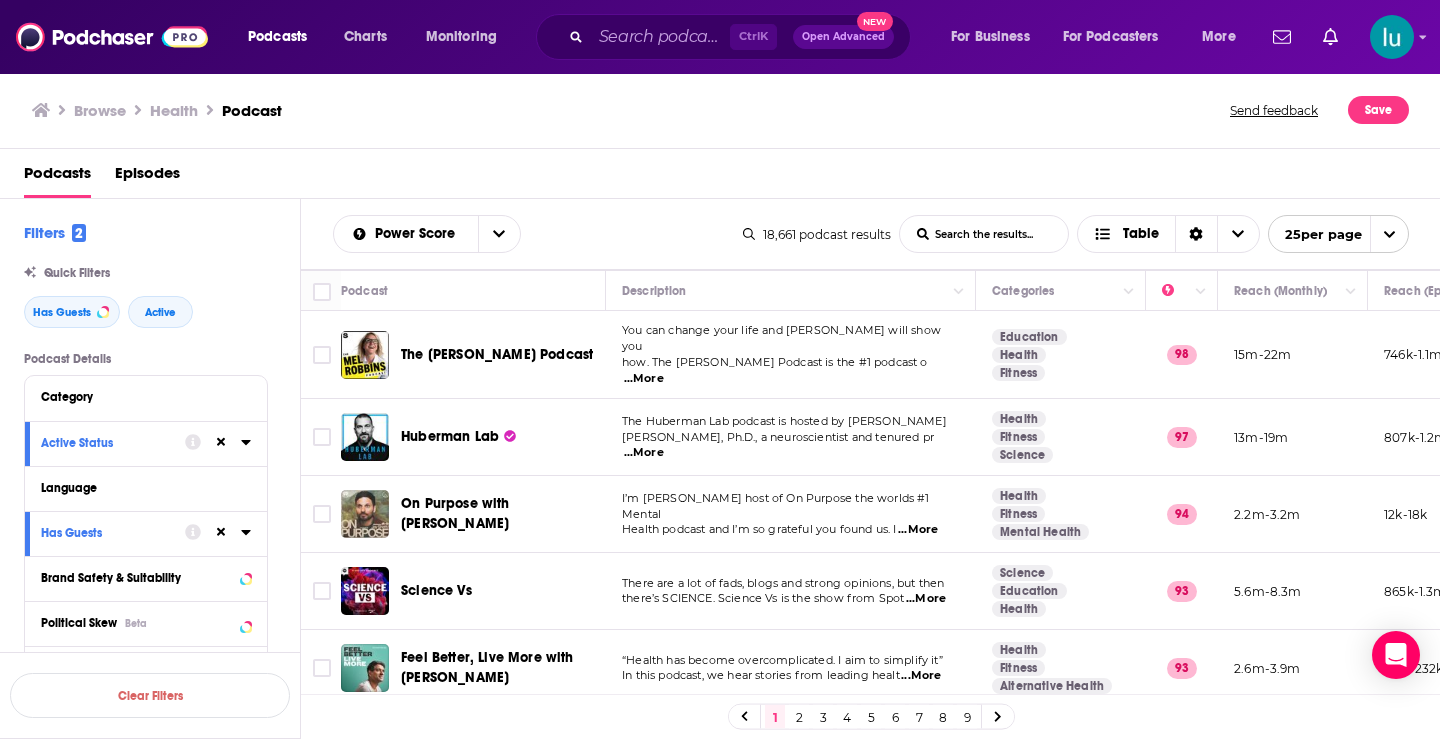 click on "List Search Input" at bounding box center (984, 234) 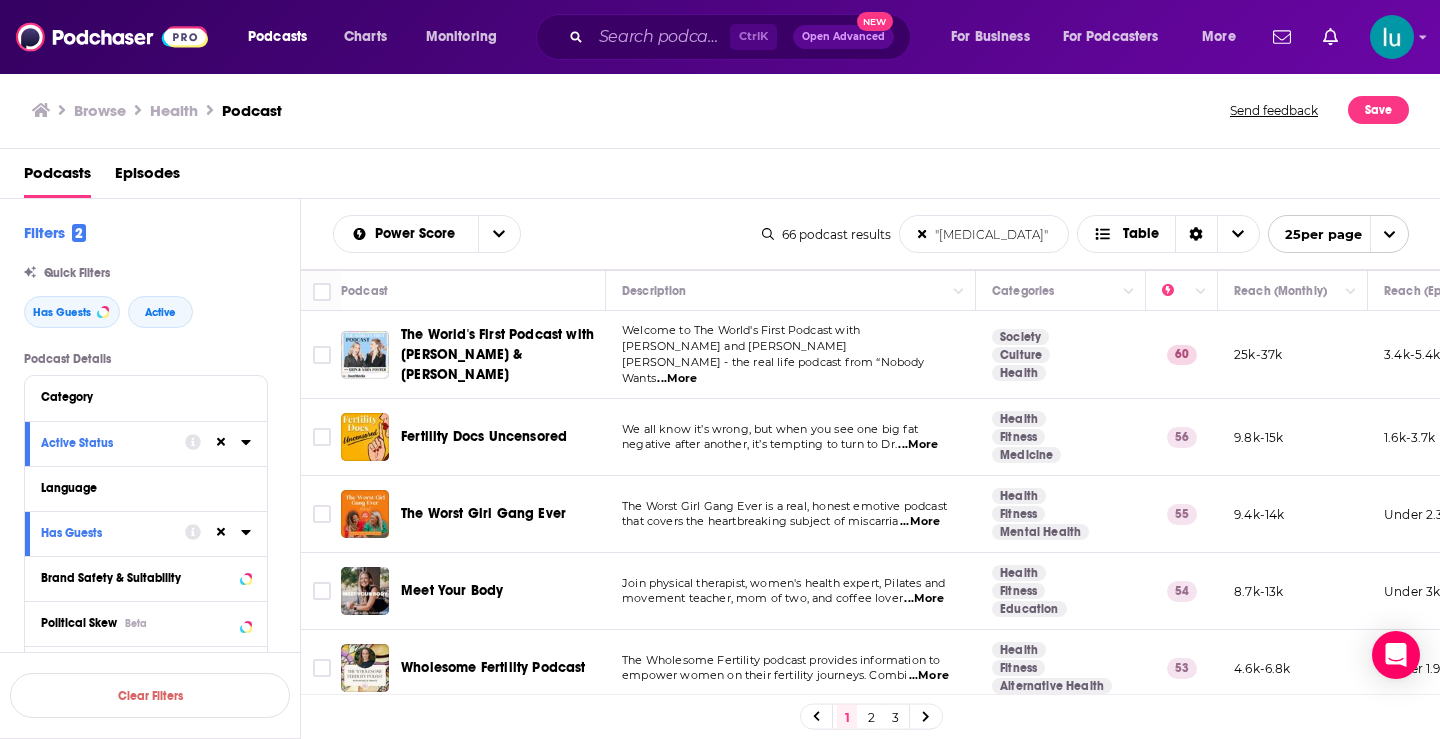 type on ""Infertility"" 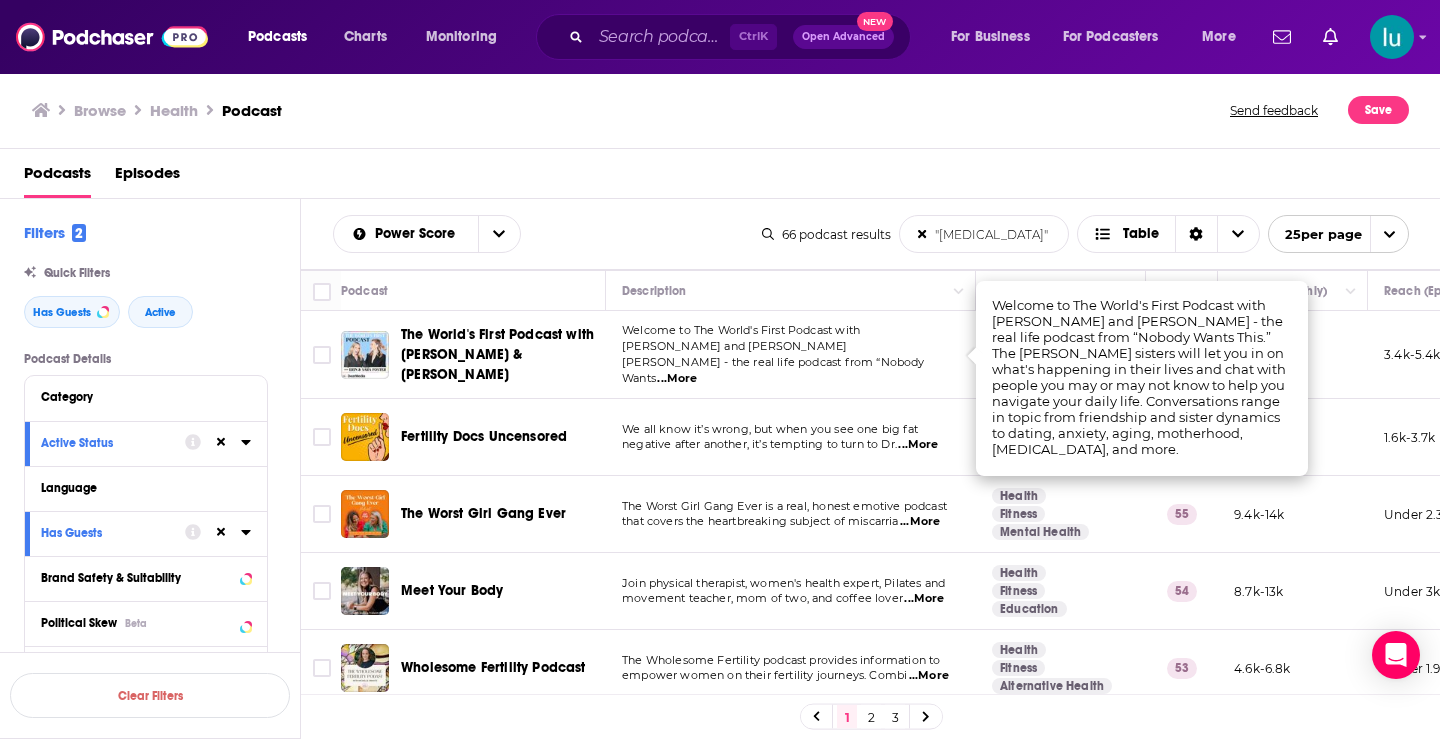 click on "...More" at bounding box center [918, 445] 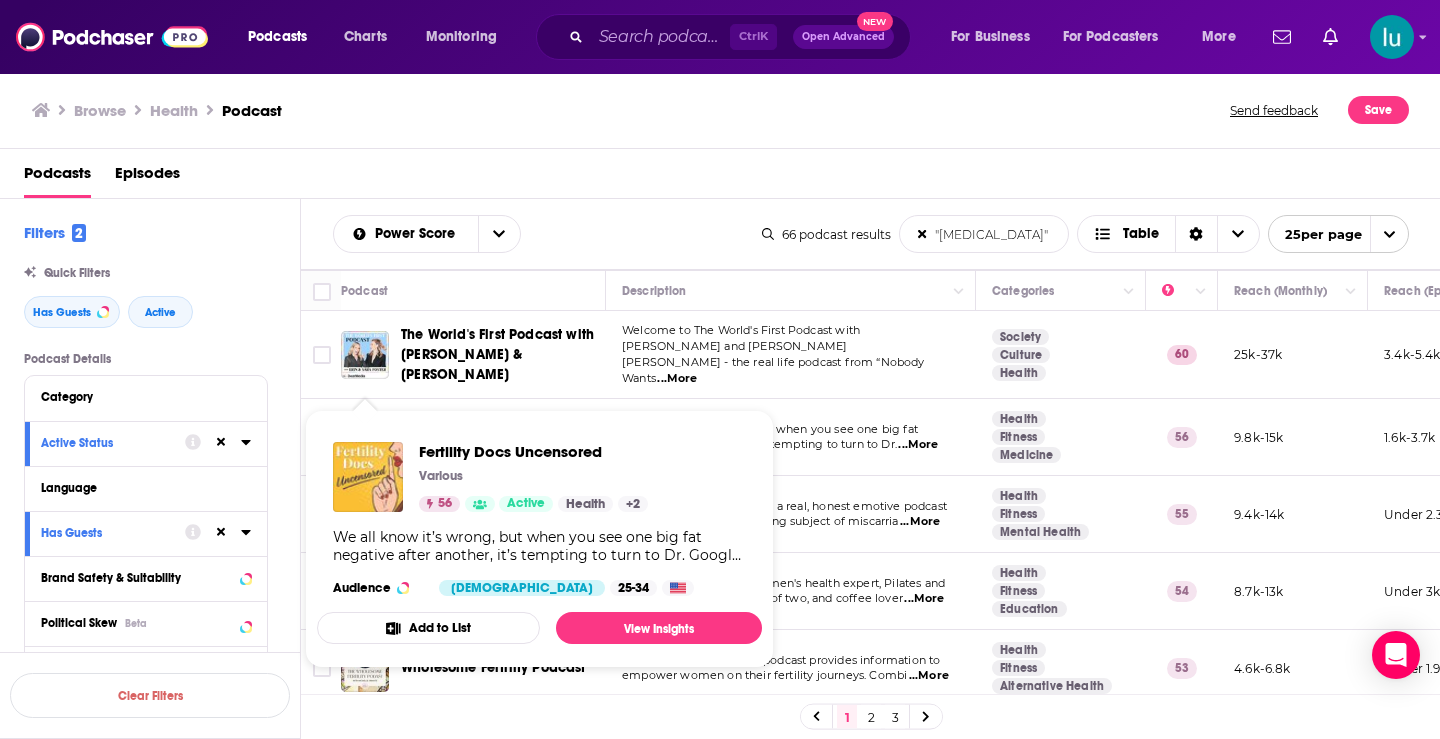 drag, startPoint x: 350, startPoint y: 417, endPoint x: 365, endPoint y: 481, distance: 65.734314 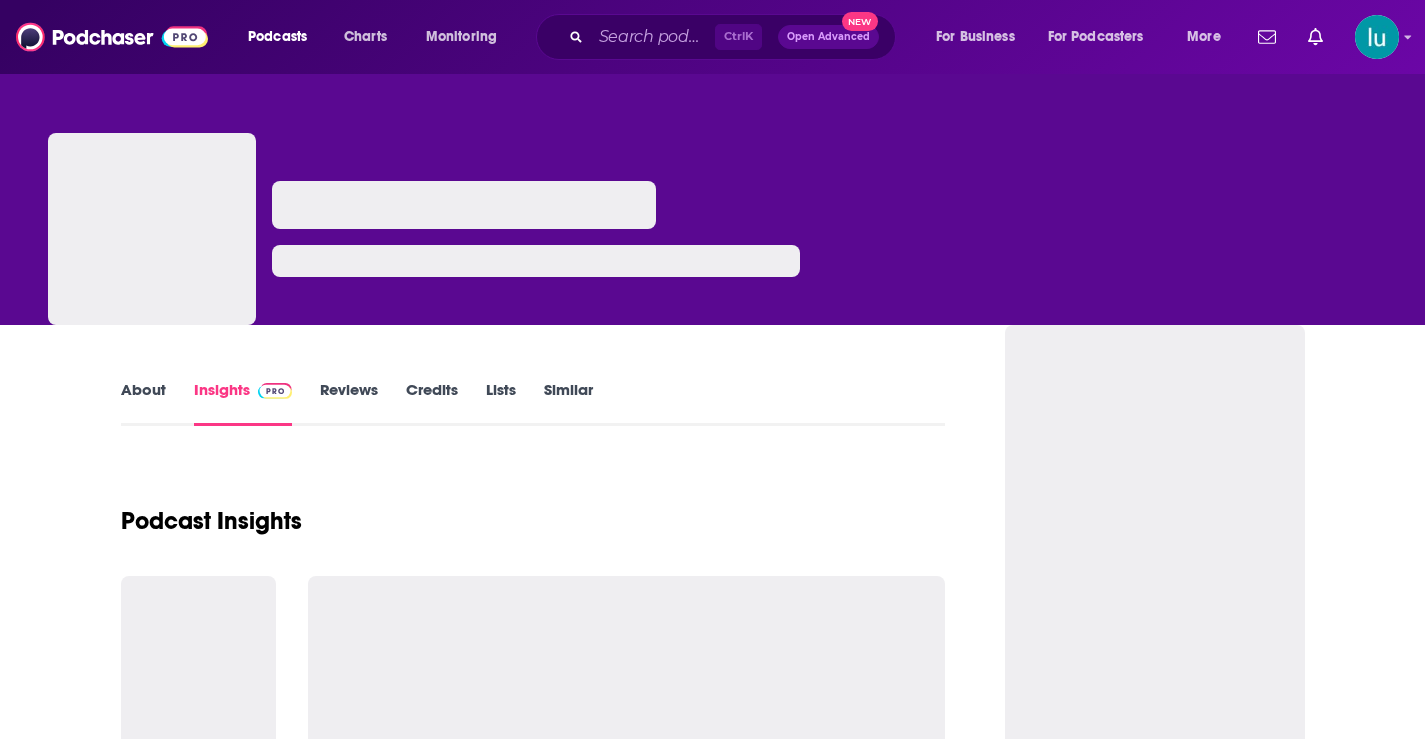 scroll, scrollTop: 0, scrollLeft: 0, axis: both 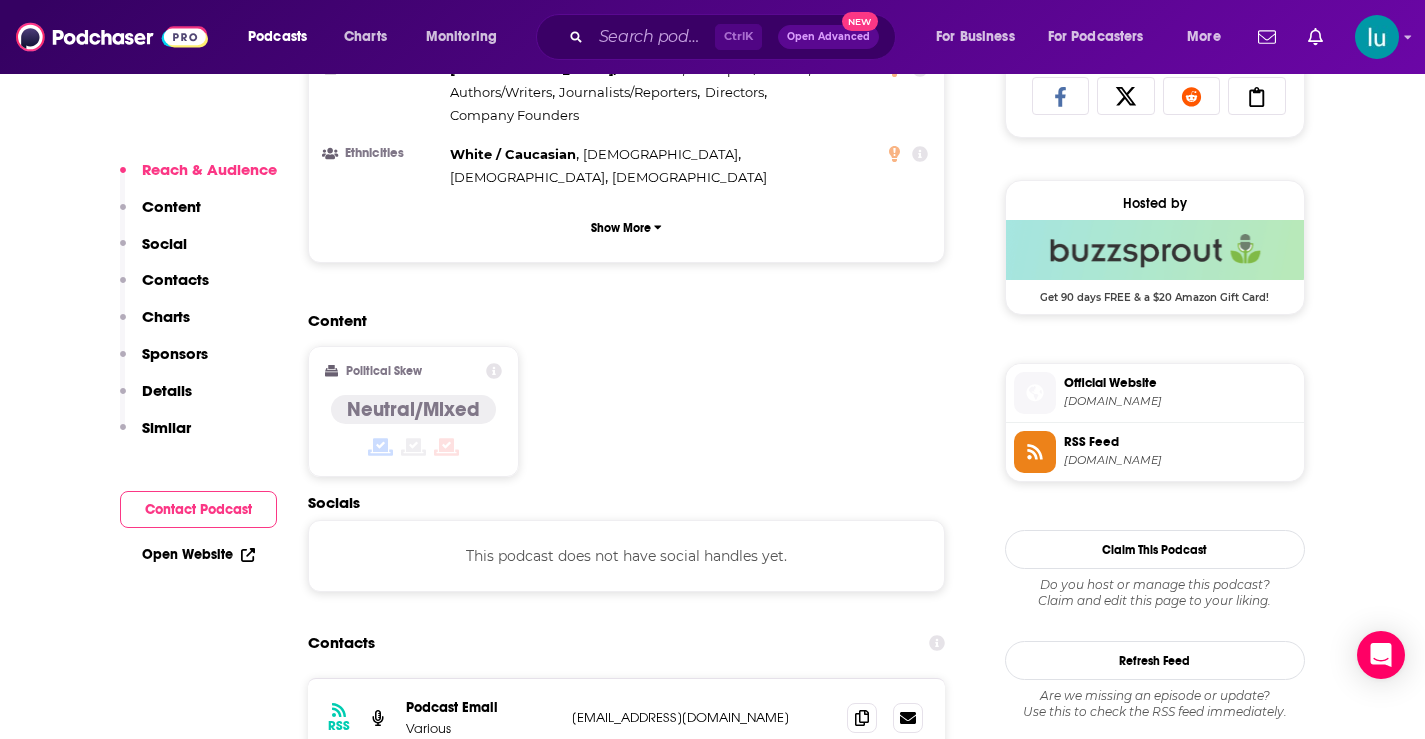 drag, startPoint x: 801, startPoint y: 579, endPoint x: 567, endPoint y: 581, distance: 234.00854 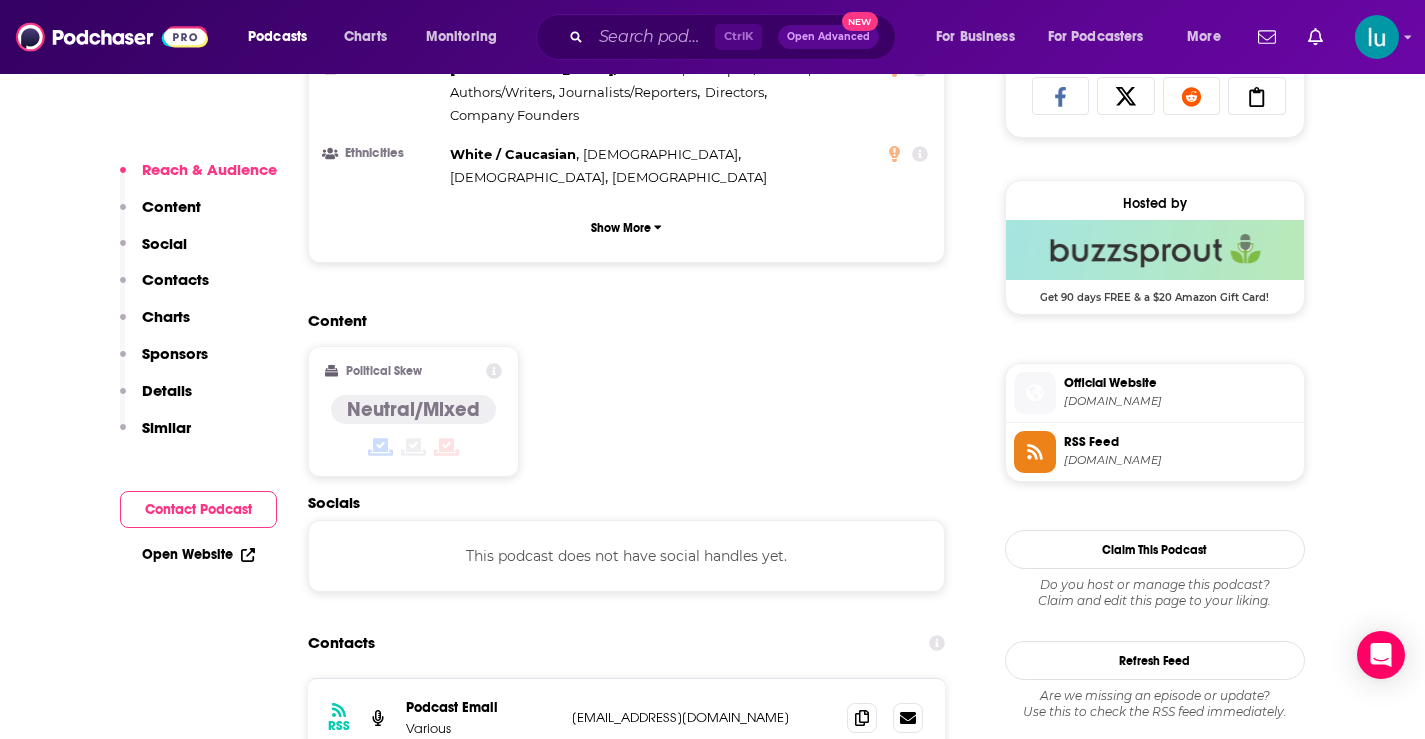 copy on "[EMAIL_ADDRESS][DOMAIN_NAME]" 